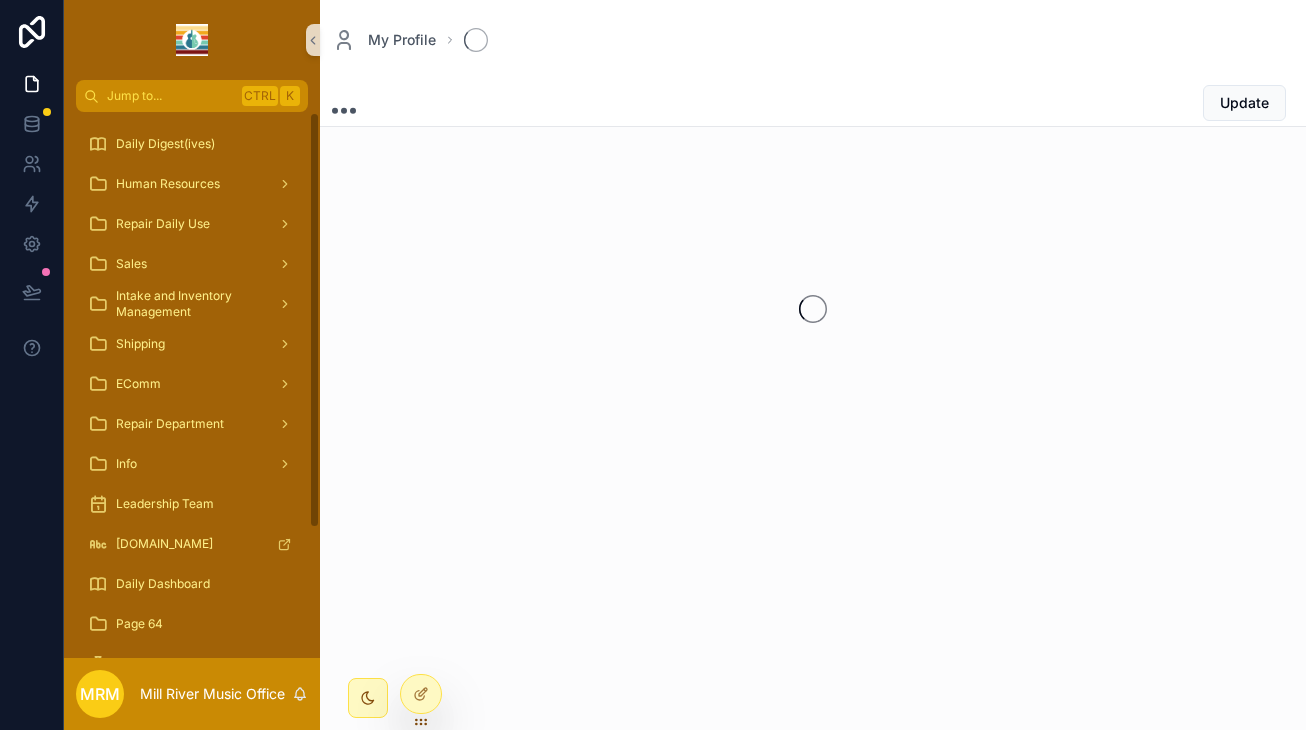 scroll, scrollTop: 0, scrollLeft: 0, axis: both 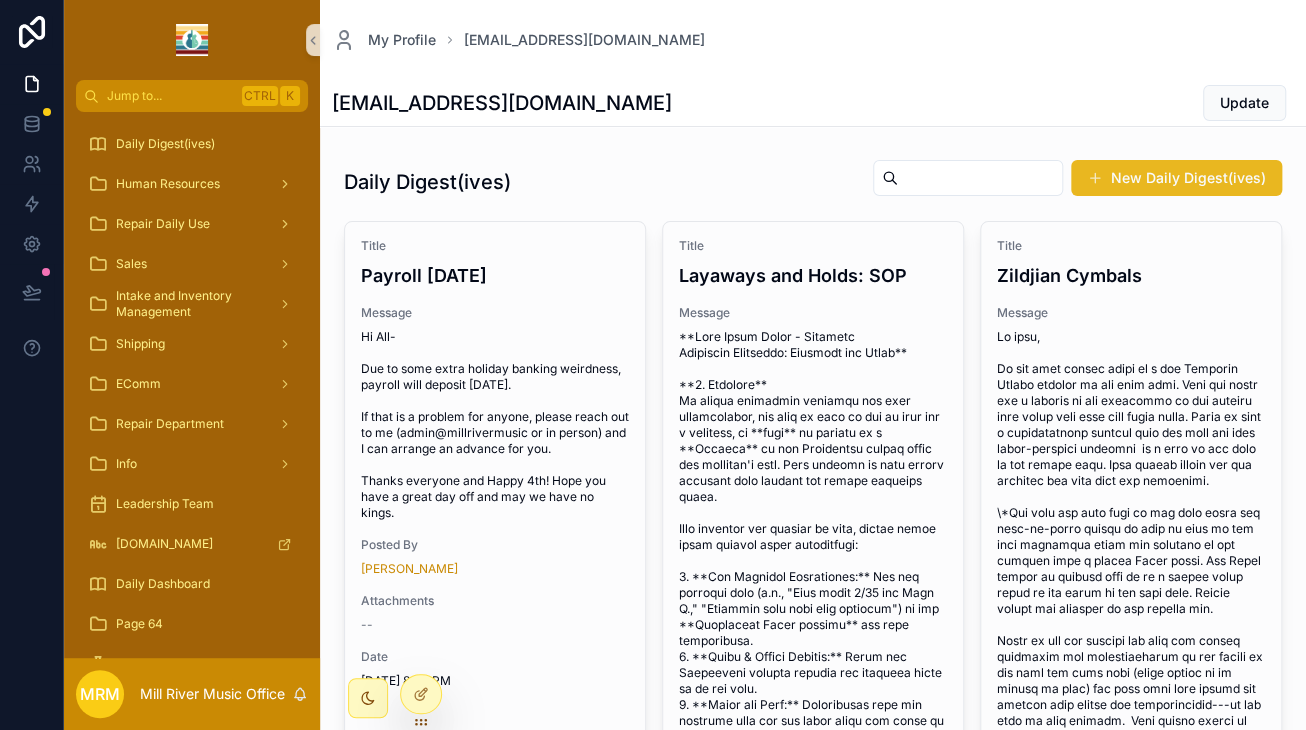 click on "New Daily Digest(ives)" at bounding box center (1176, 178) 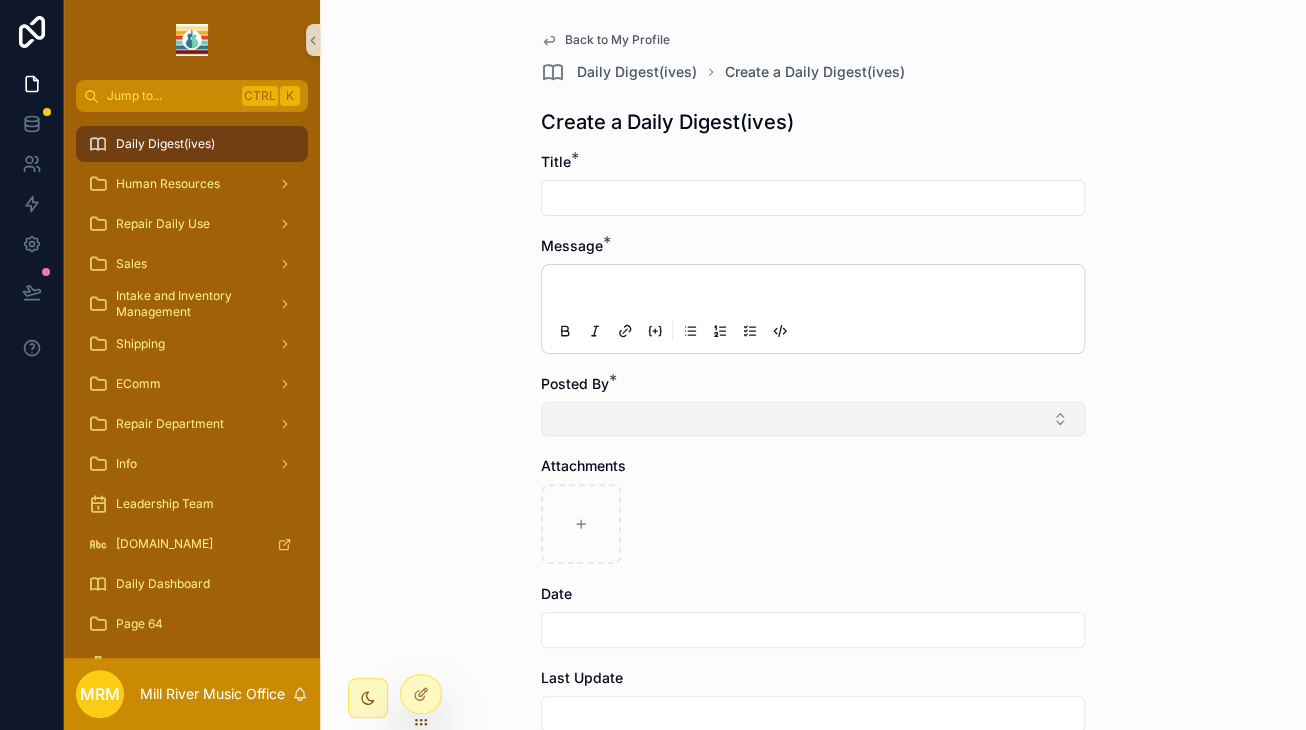 scroll, scrollTop: 16, scrollLeft: 0, axis: vertical 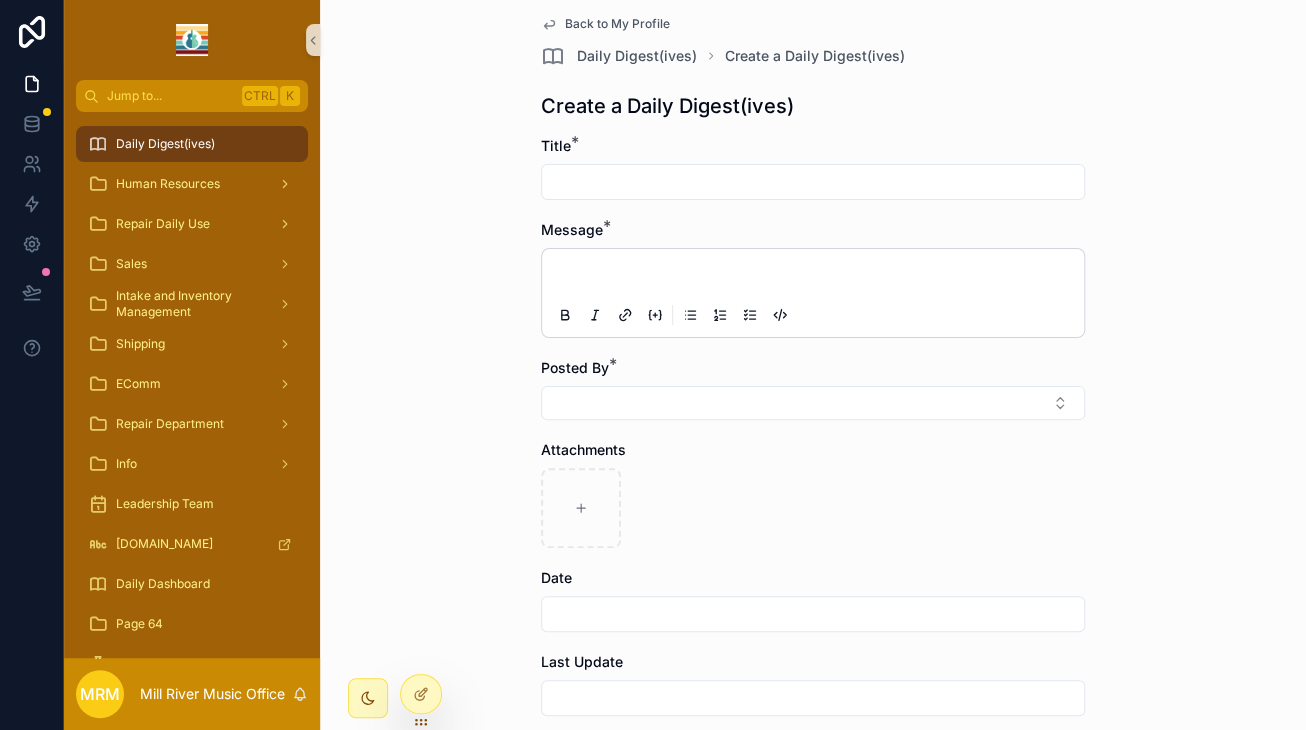 click at bounding box center (817, 277) 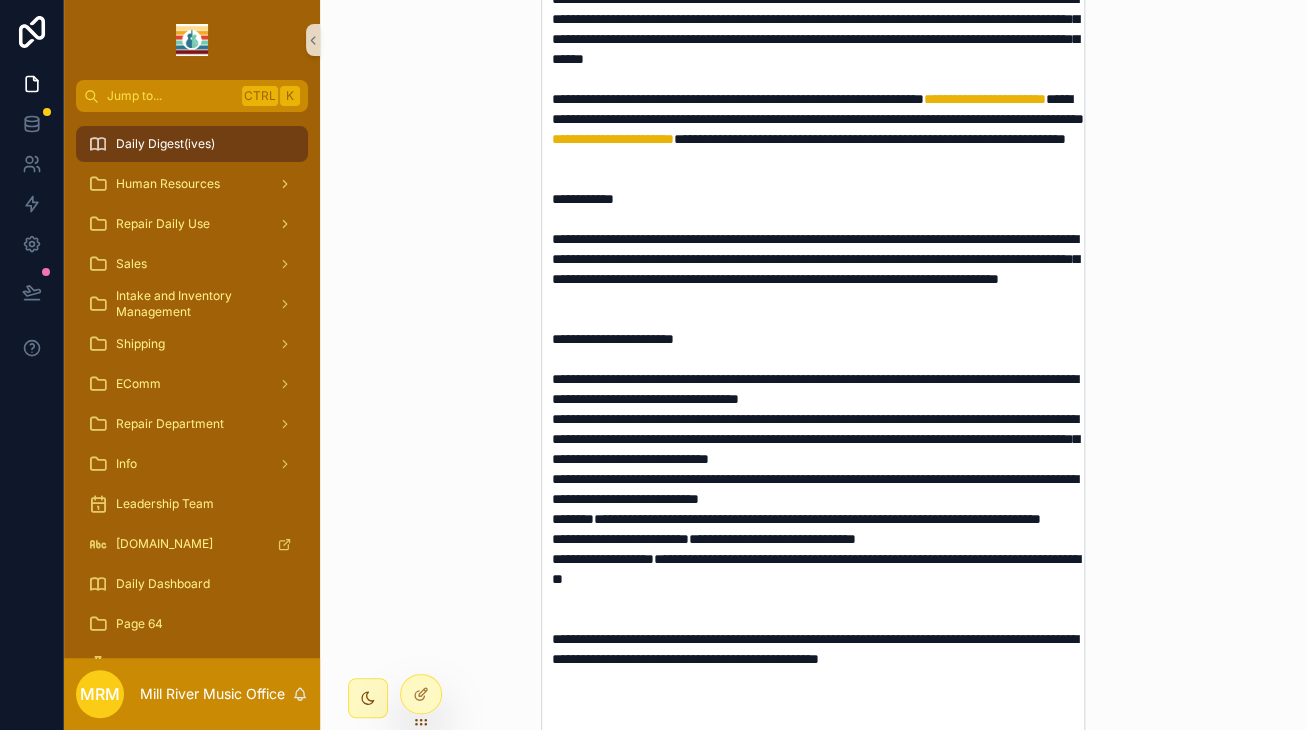scroll, scrollTop: 0, scrollLeft: 0, axis: both 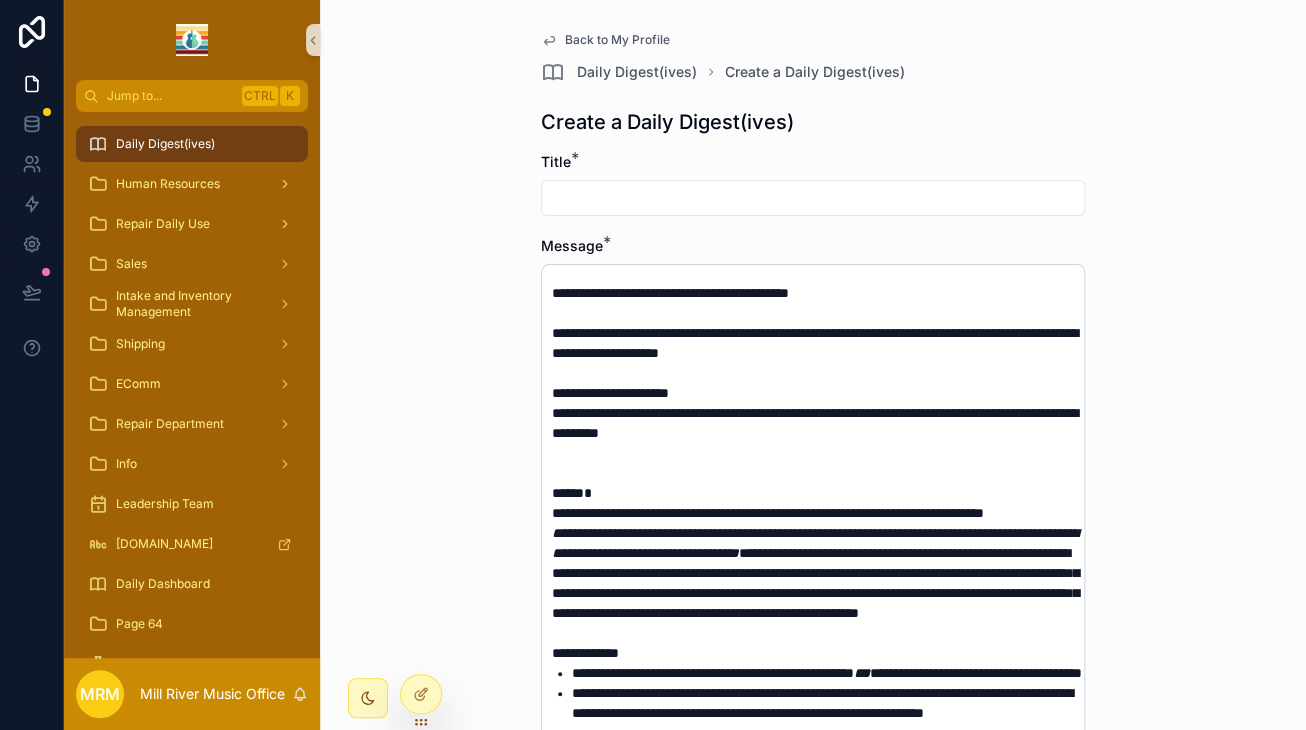click at bounding box center [813, 198] 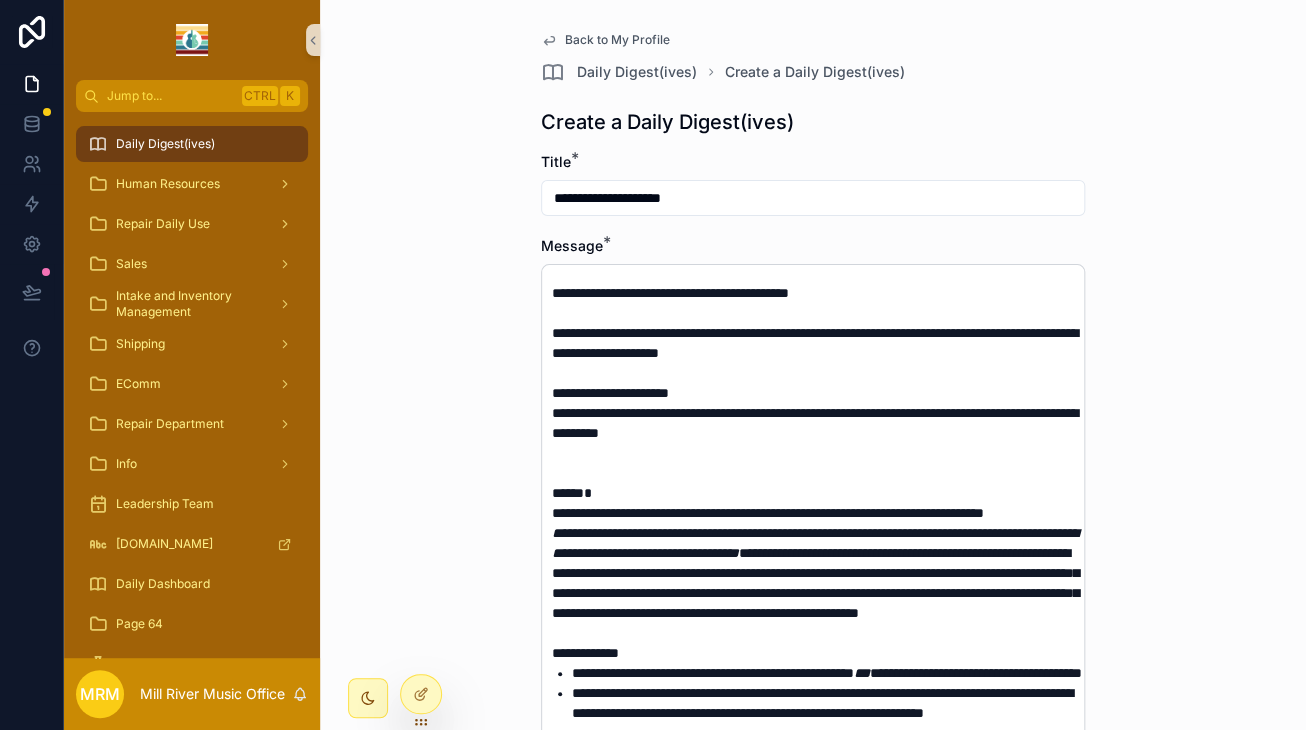 click on "**********" at bounding box center (813, 198) 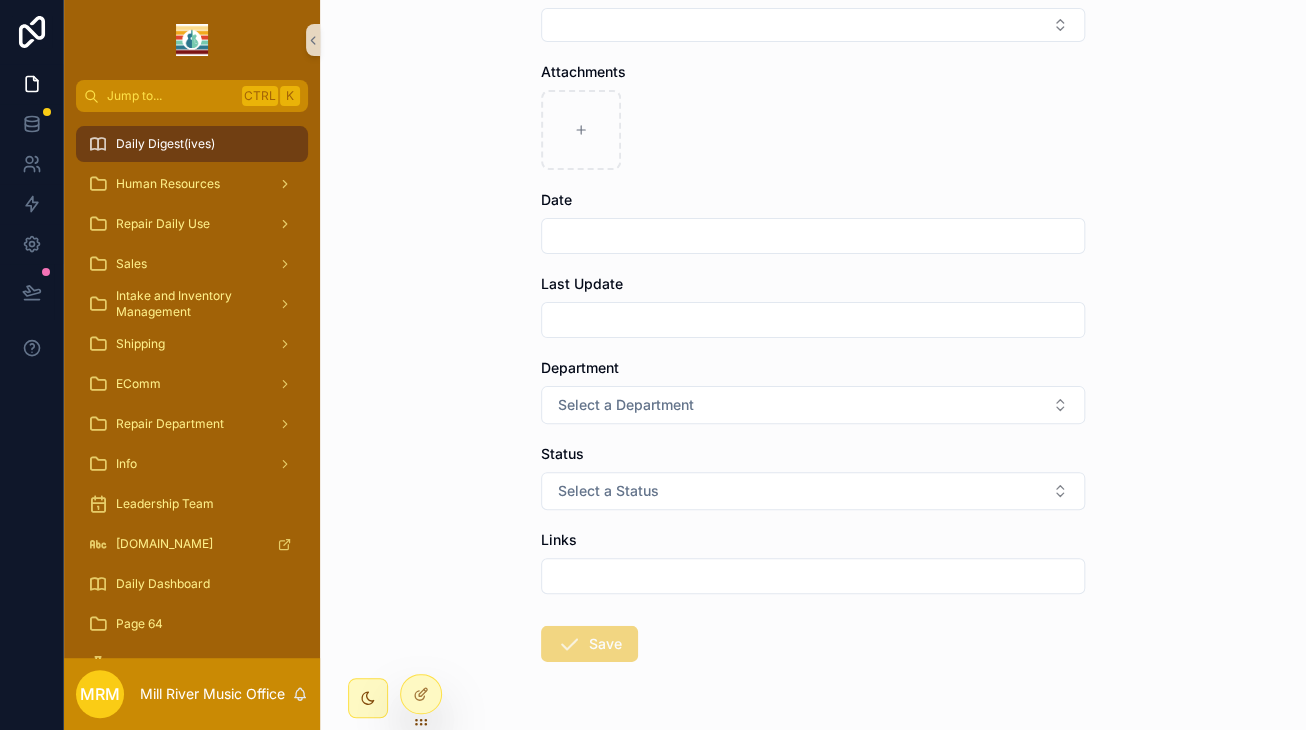 scroll, scrollTop: 2220, scrollLeft: 0, axis: vertical 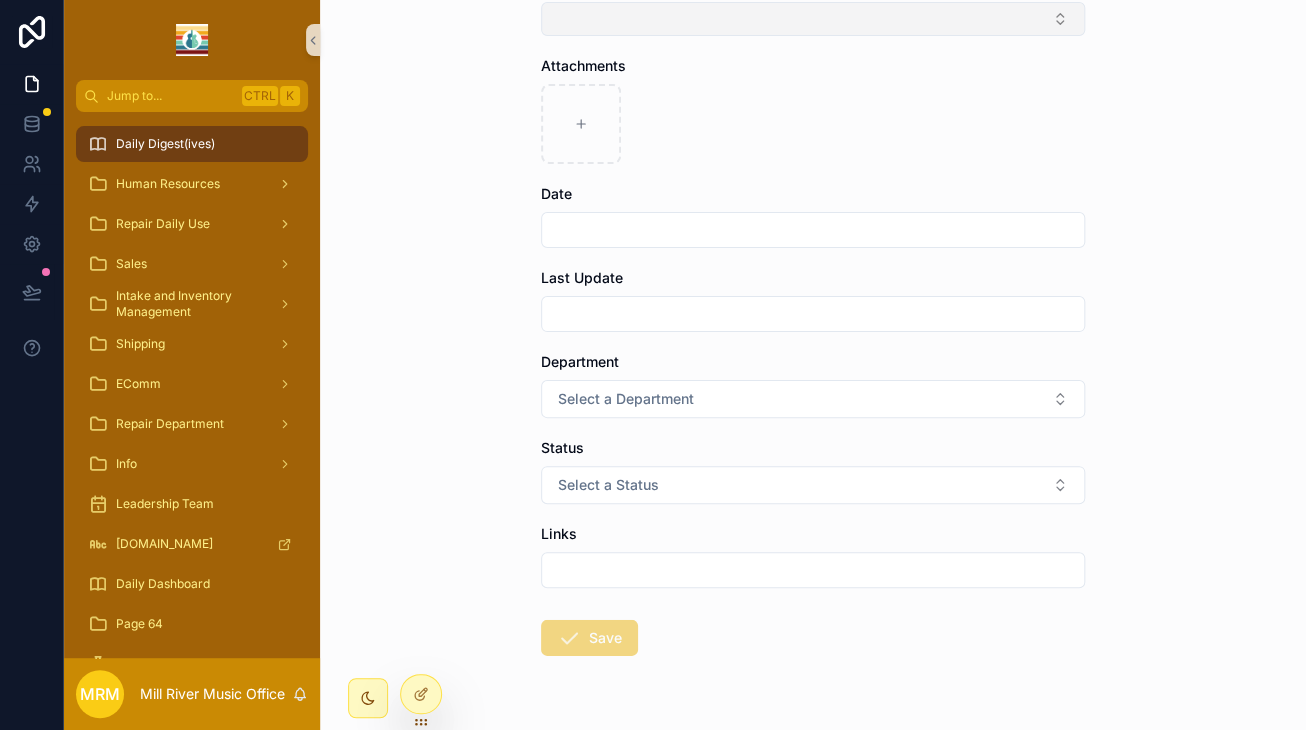 click at bounding box center [813, 19] 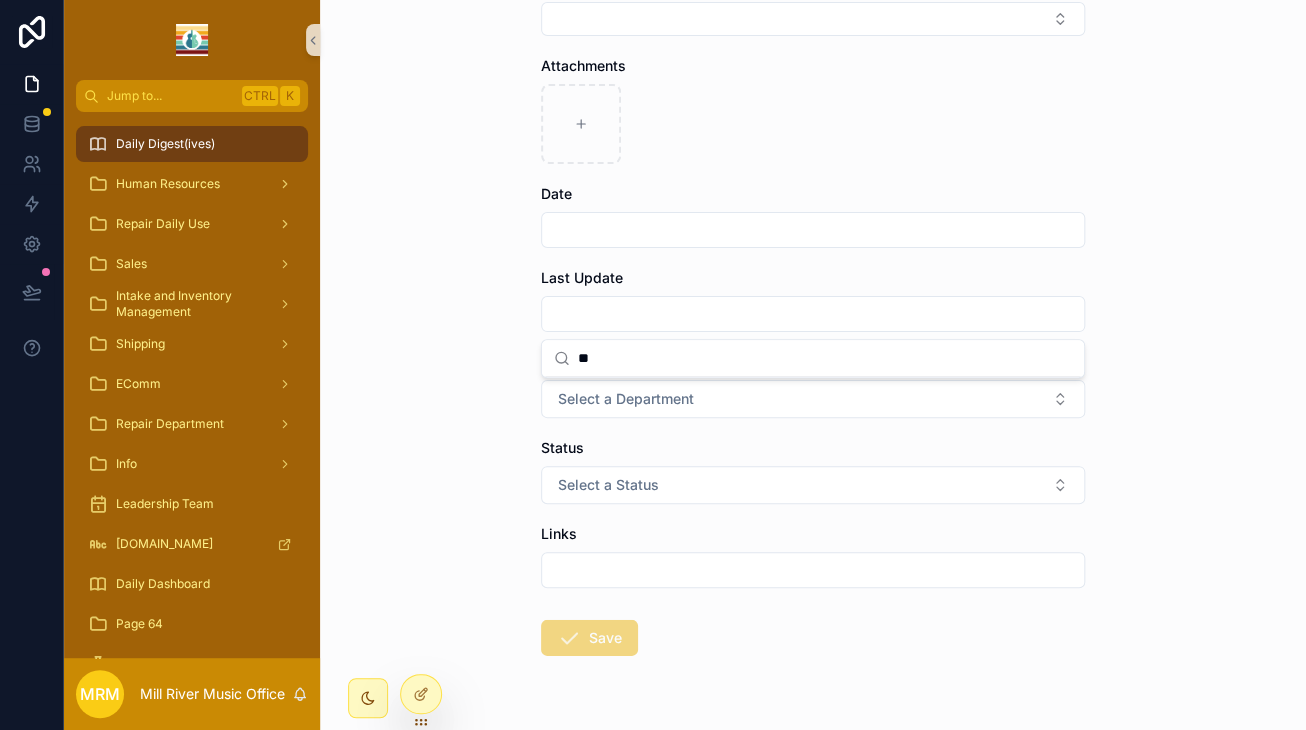 type on "*" 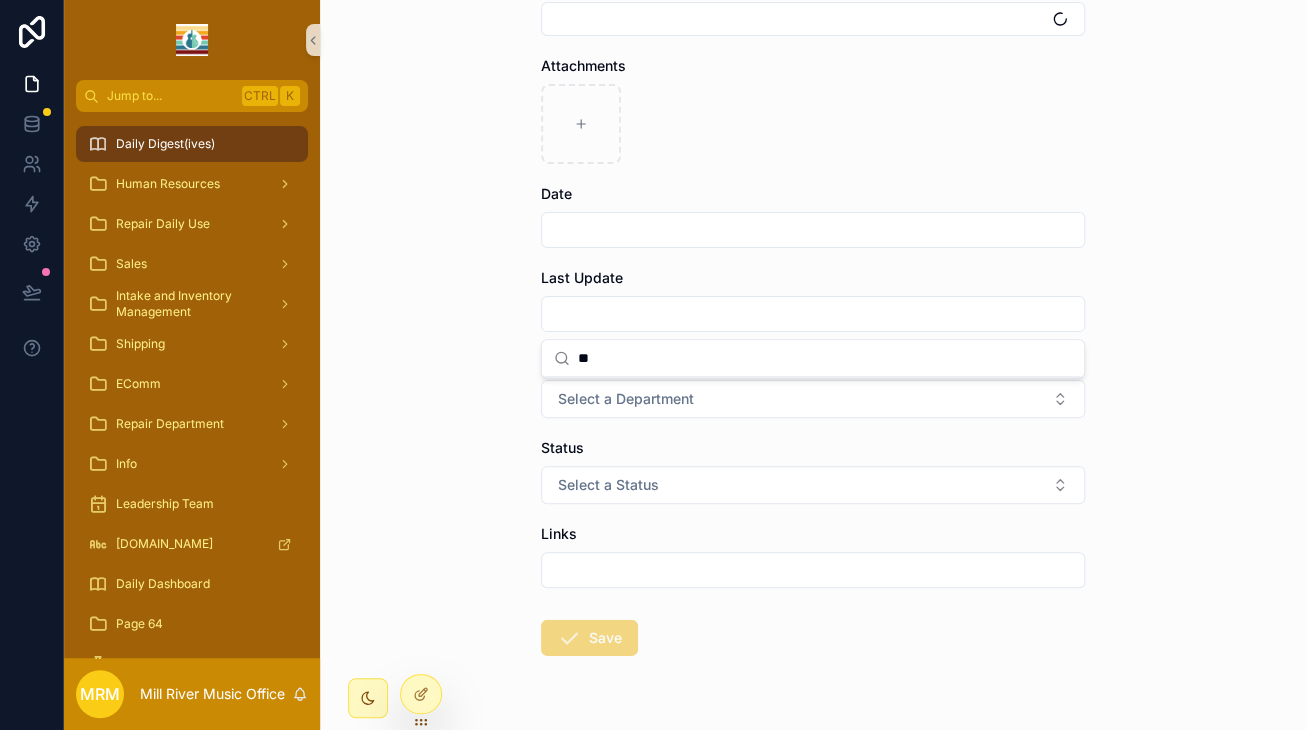 type on "*" 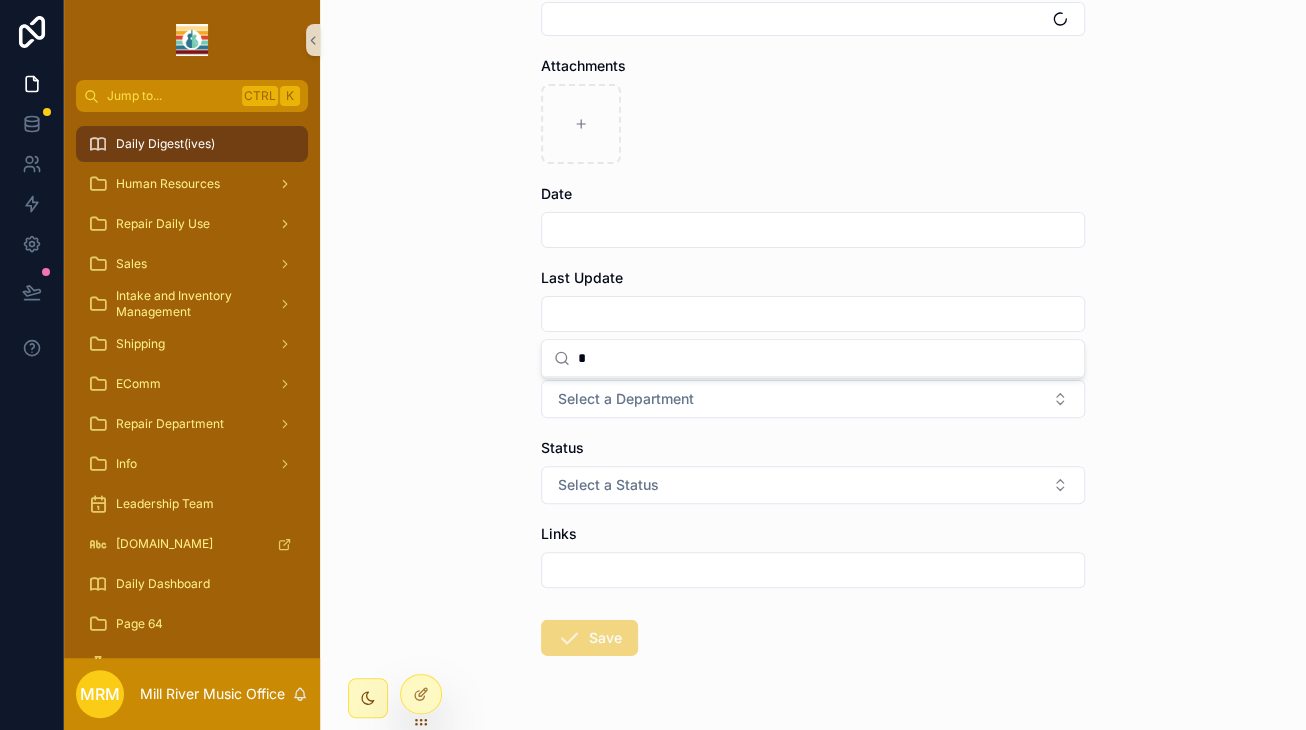 type 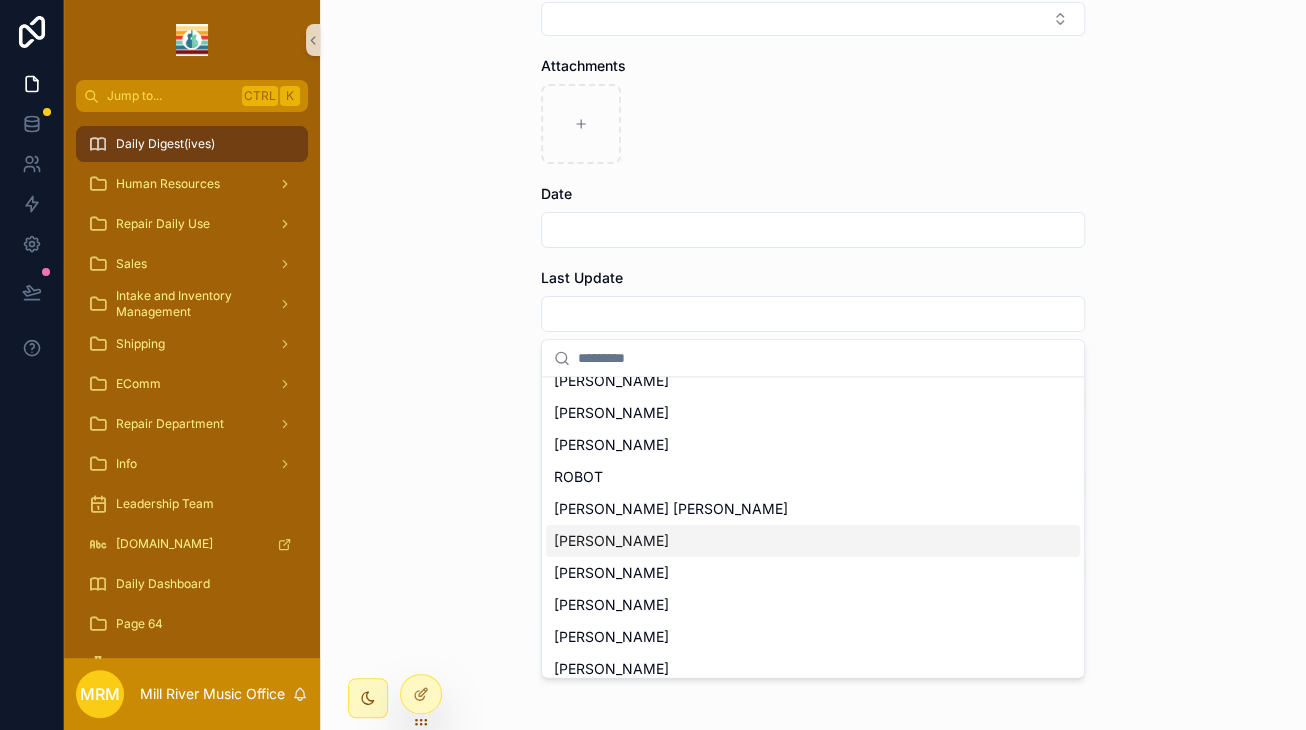 scroll, scrollTop: 56, scrollLeft: 0, axis: vertical 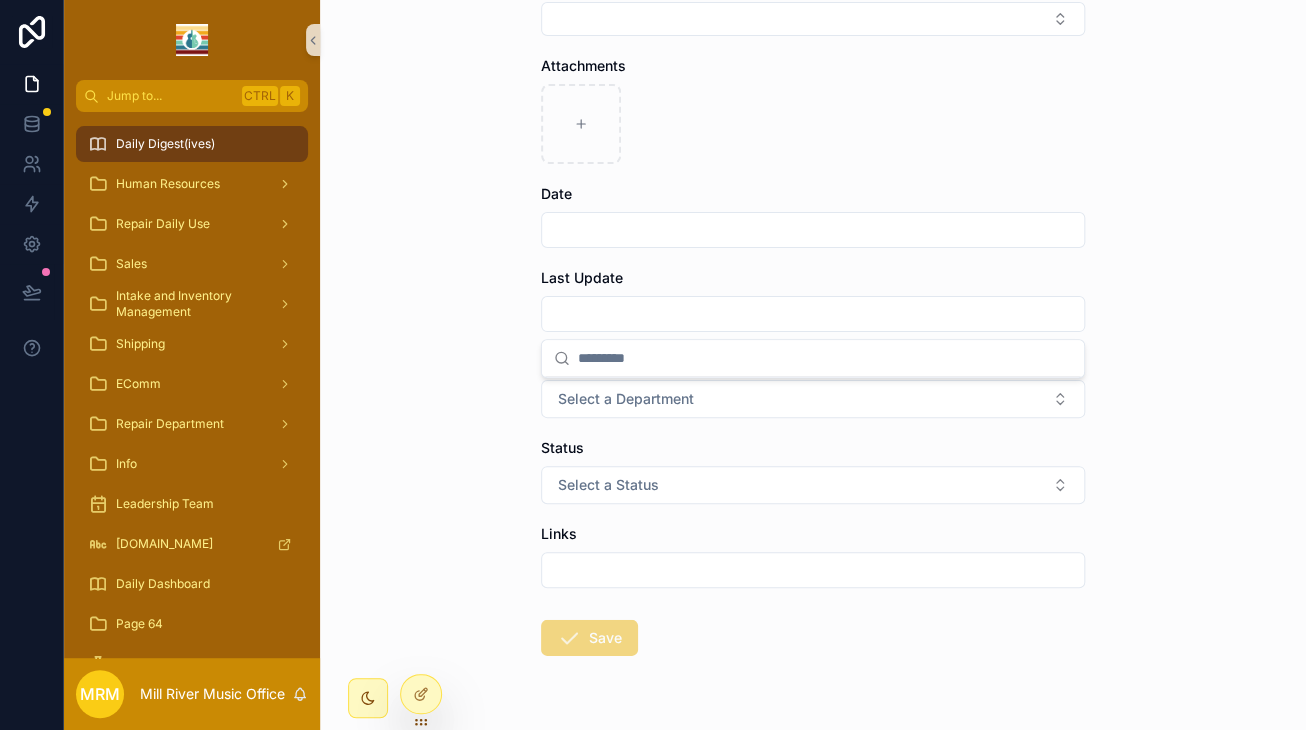 click on "**********" at bounding box center (813, 365) 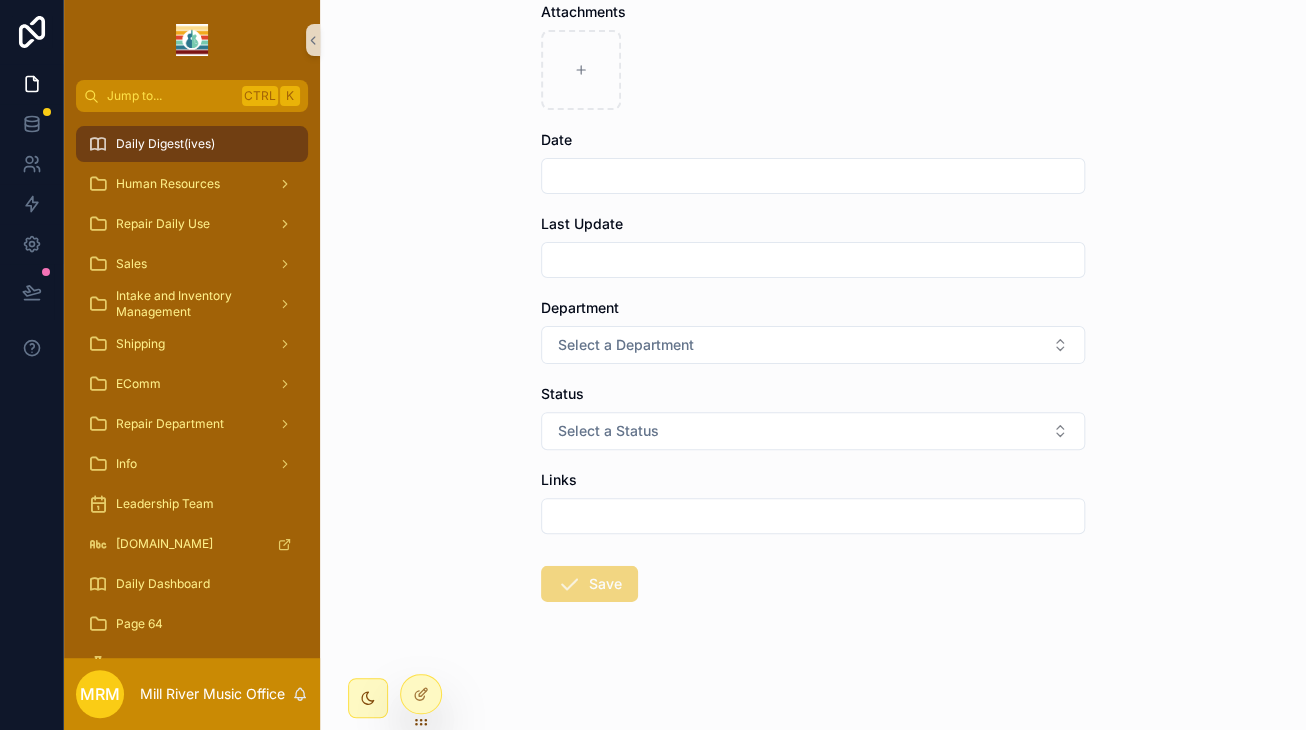 scroll, scrollTop: 2280, scrollLeft: 0, axis: vertical 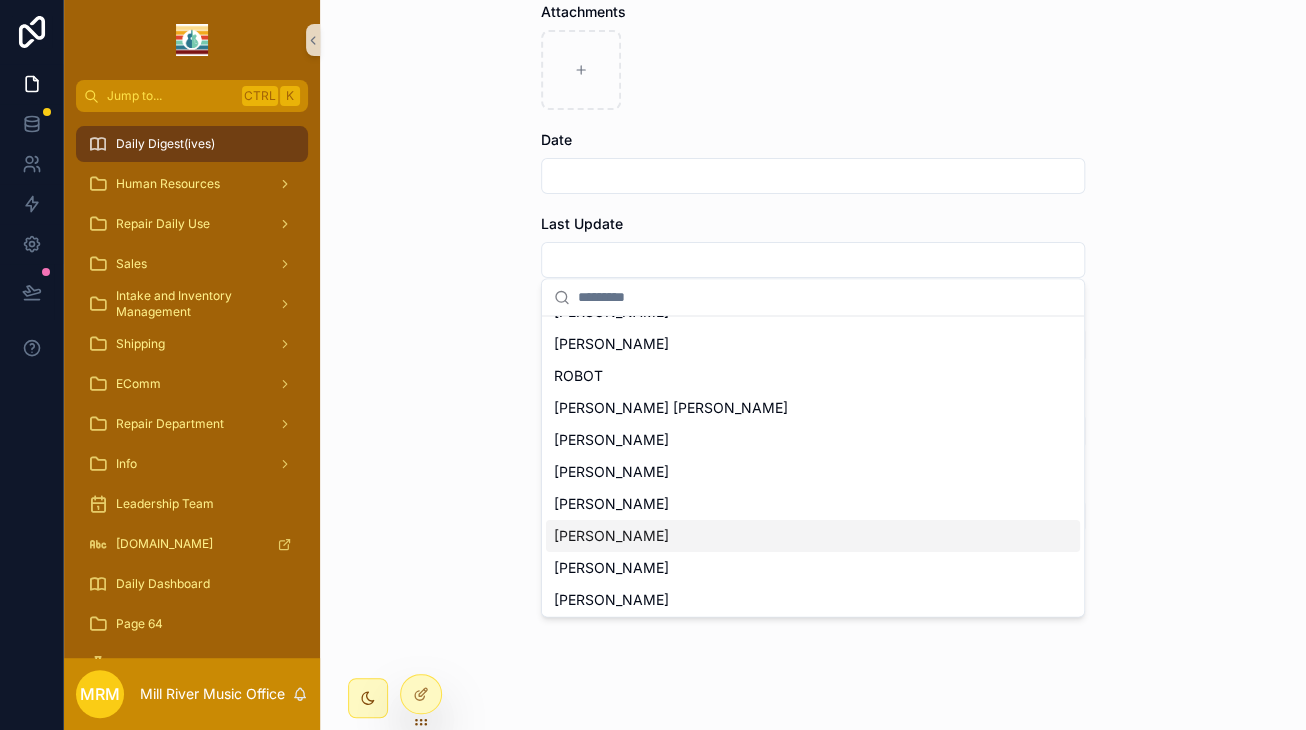 click on "[PERSON_NAME]" at bounding box center (813, 536) 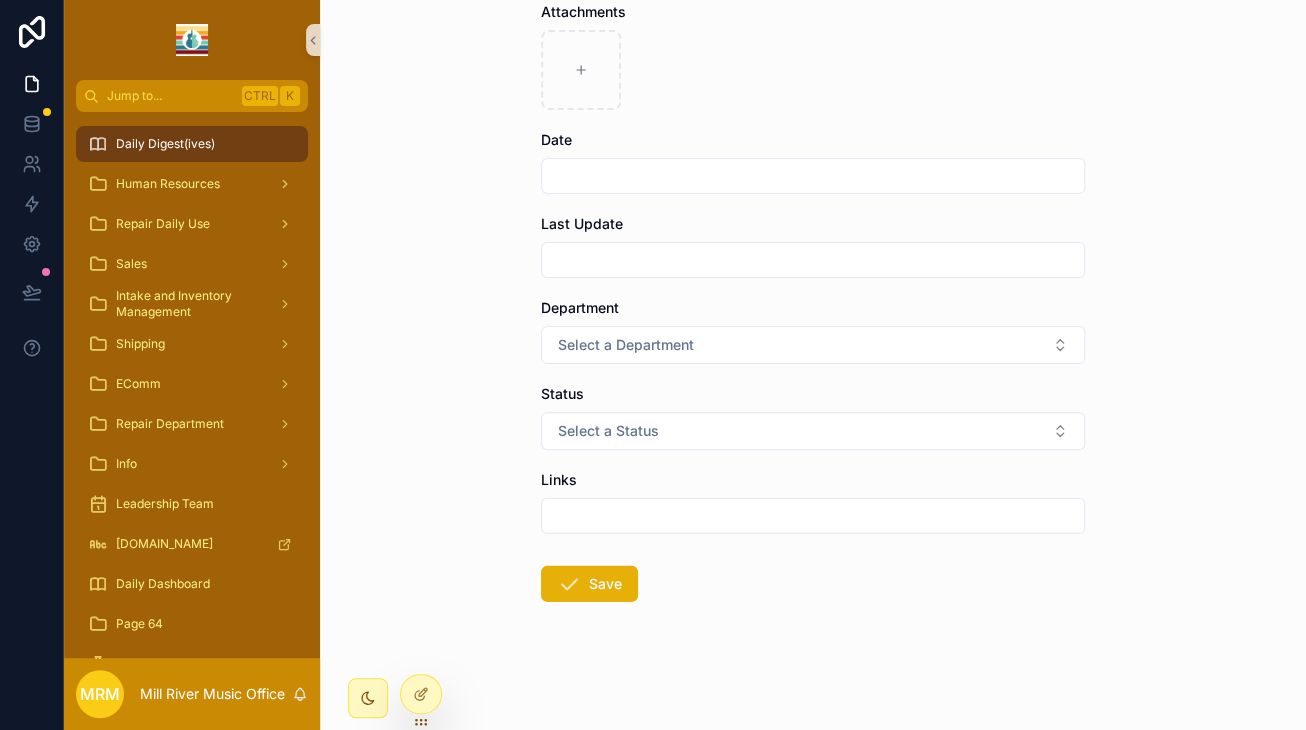 scroll, scrollTop: 2341, scrollLeft: 0, axis: vertical 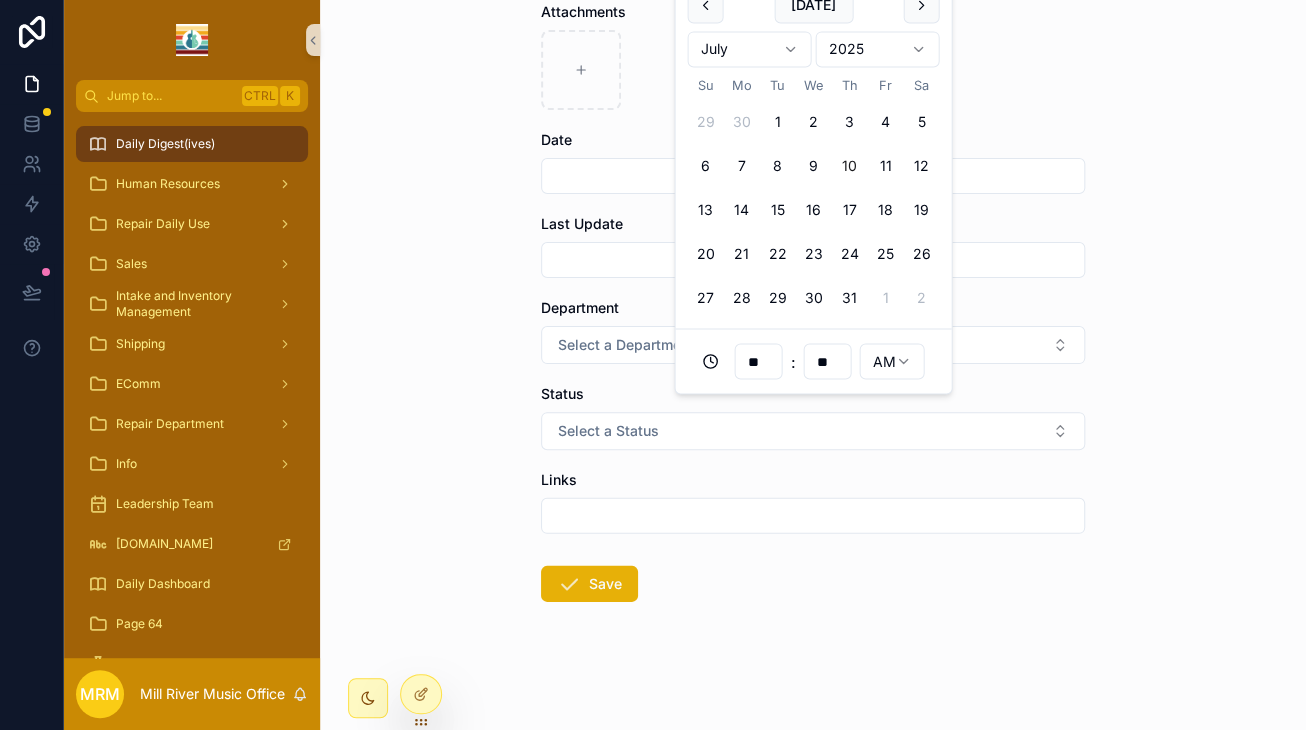 click on "10" at bounding box center [849, 167] 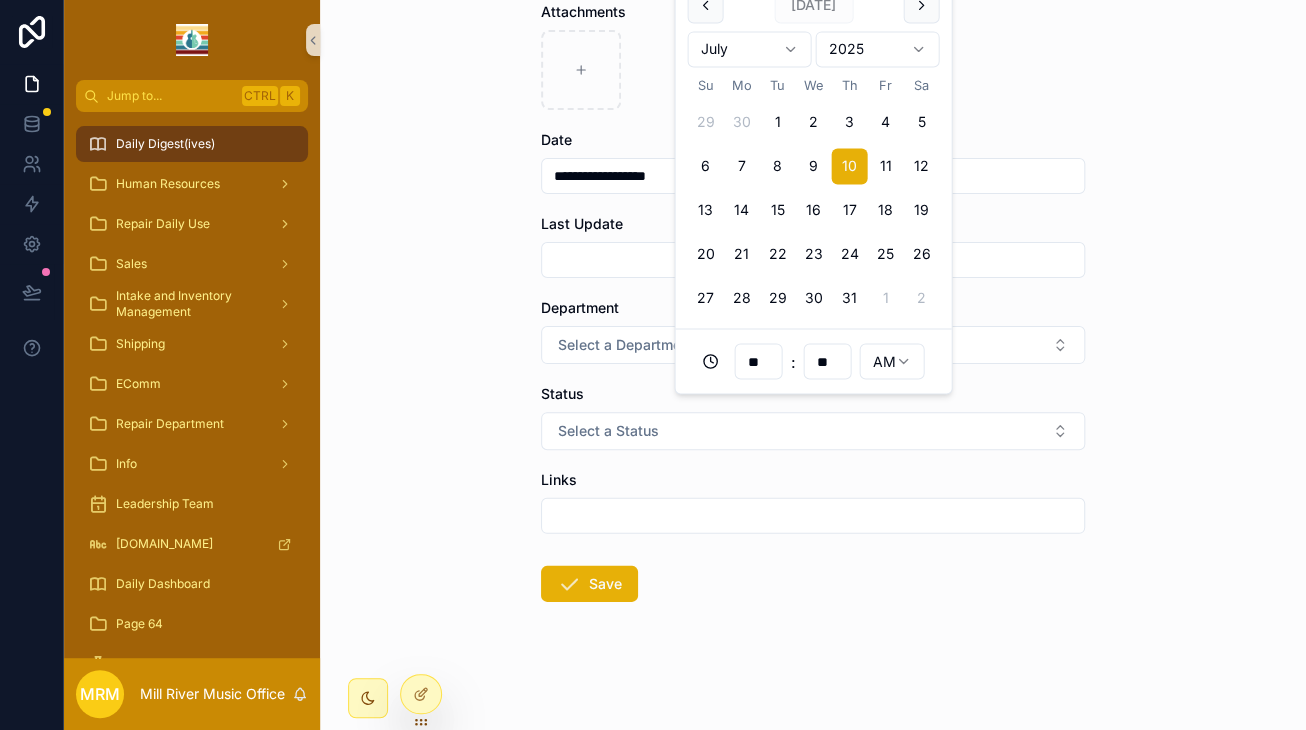 click on "**********" at bounding box center [813, -698] 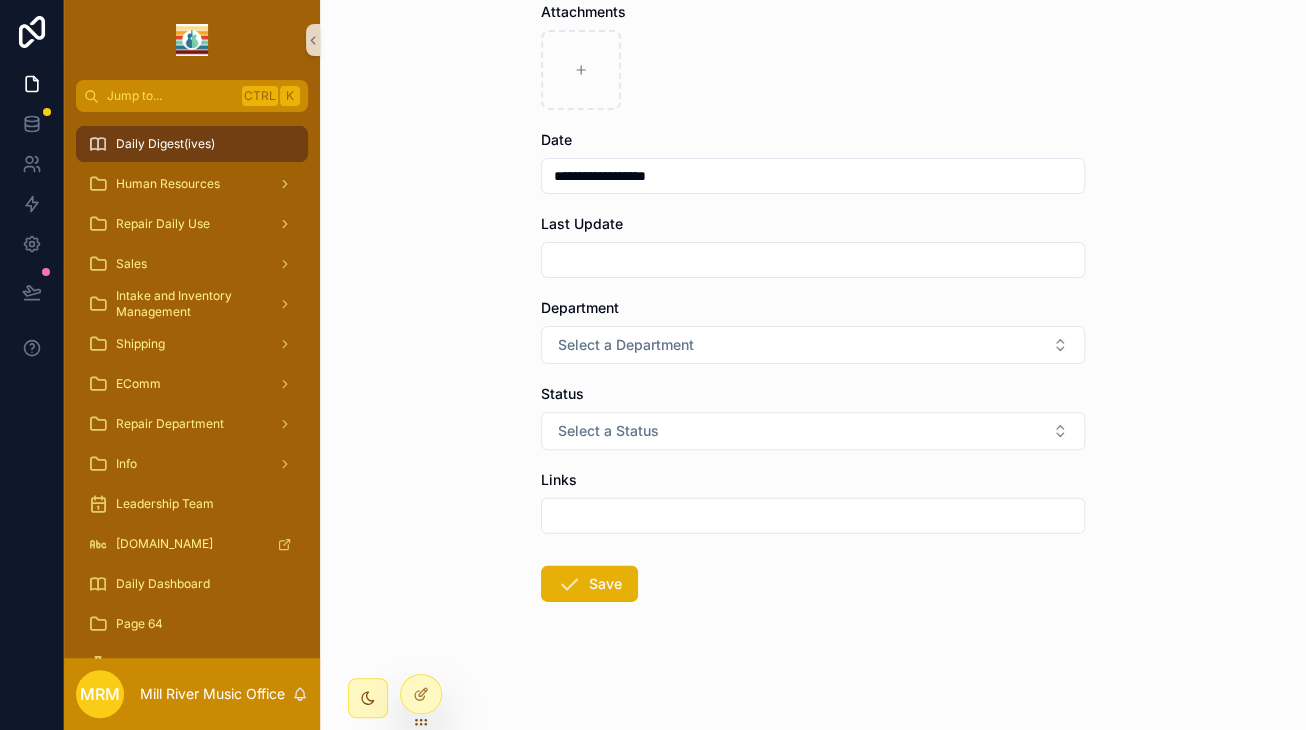 scroll, scrollTop: 2576, scrollLeft: 0, axis: vertical 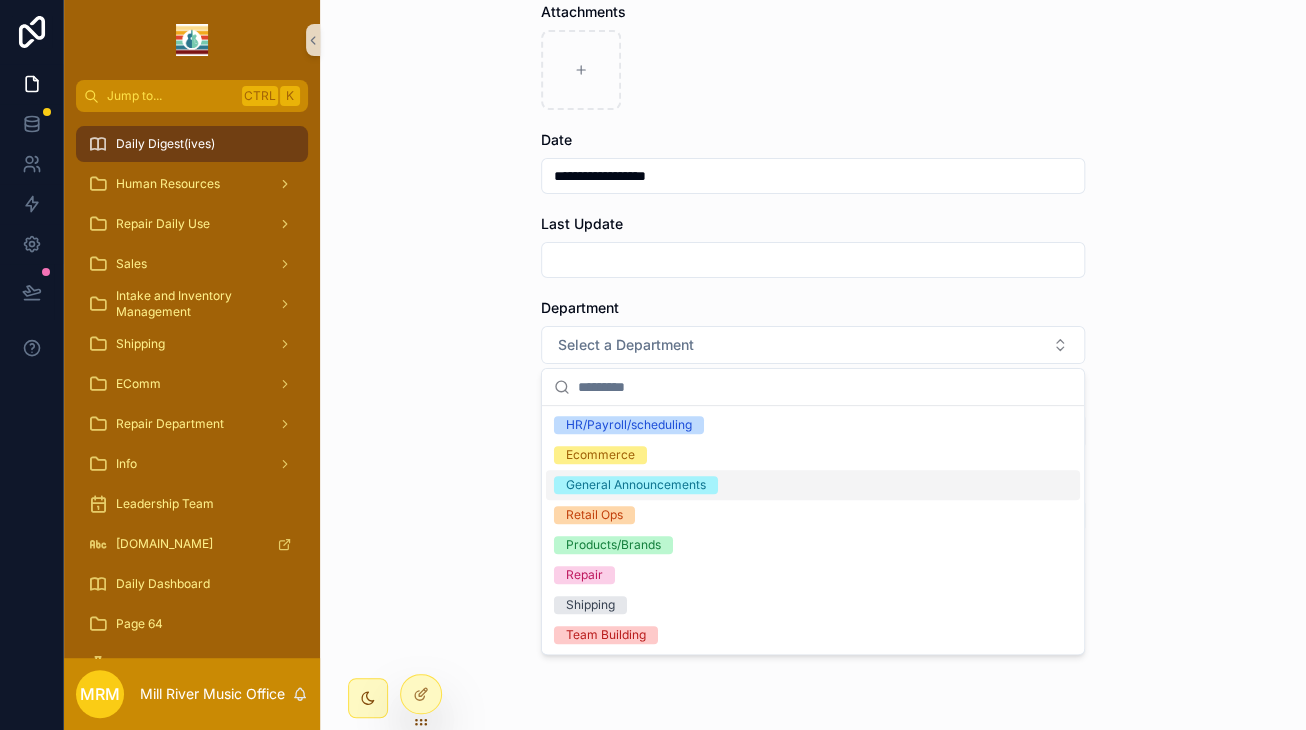 click on "General Announcements" at bounding box center [636, 485] 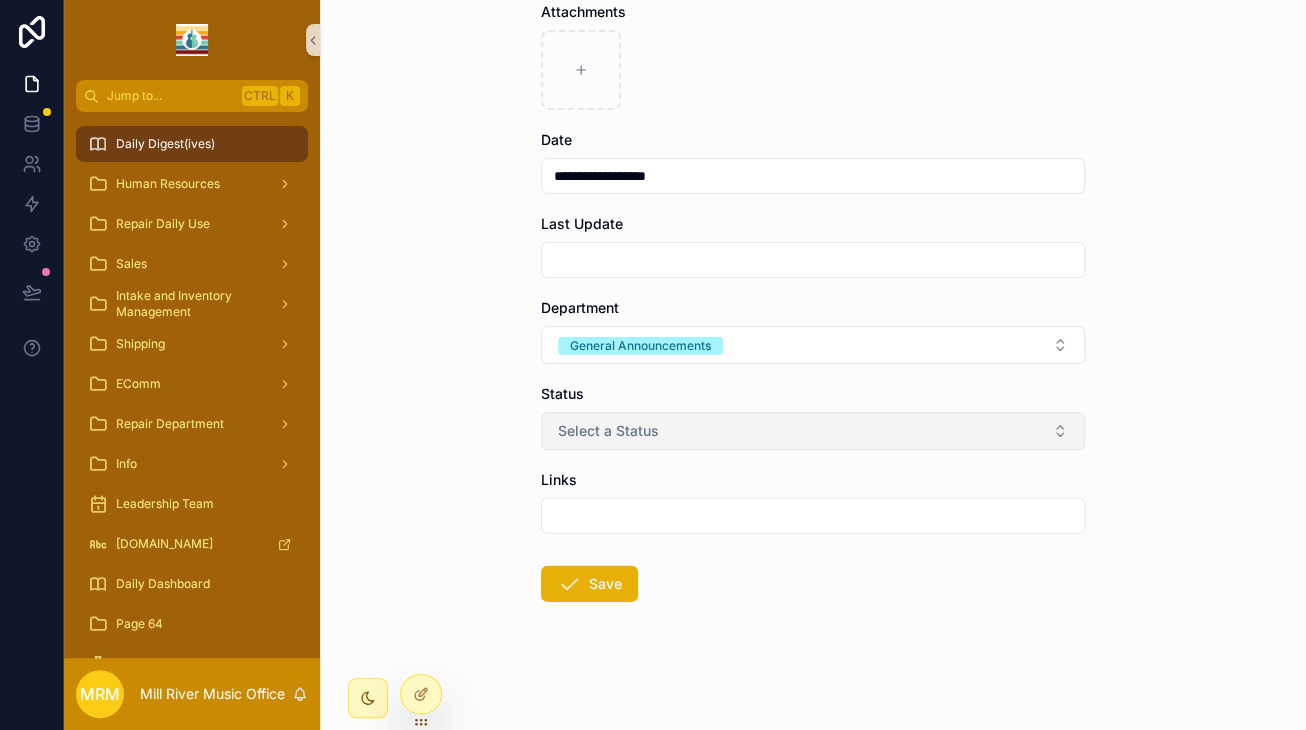 click on "Select a Status" at bounding box center (813, 431) 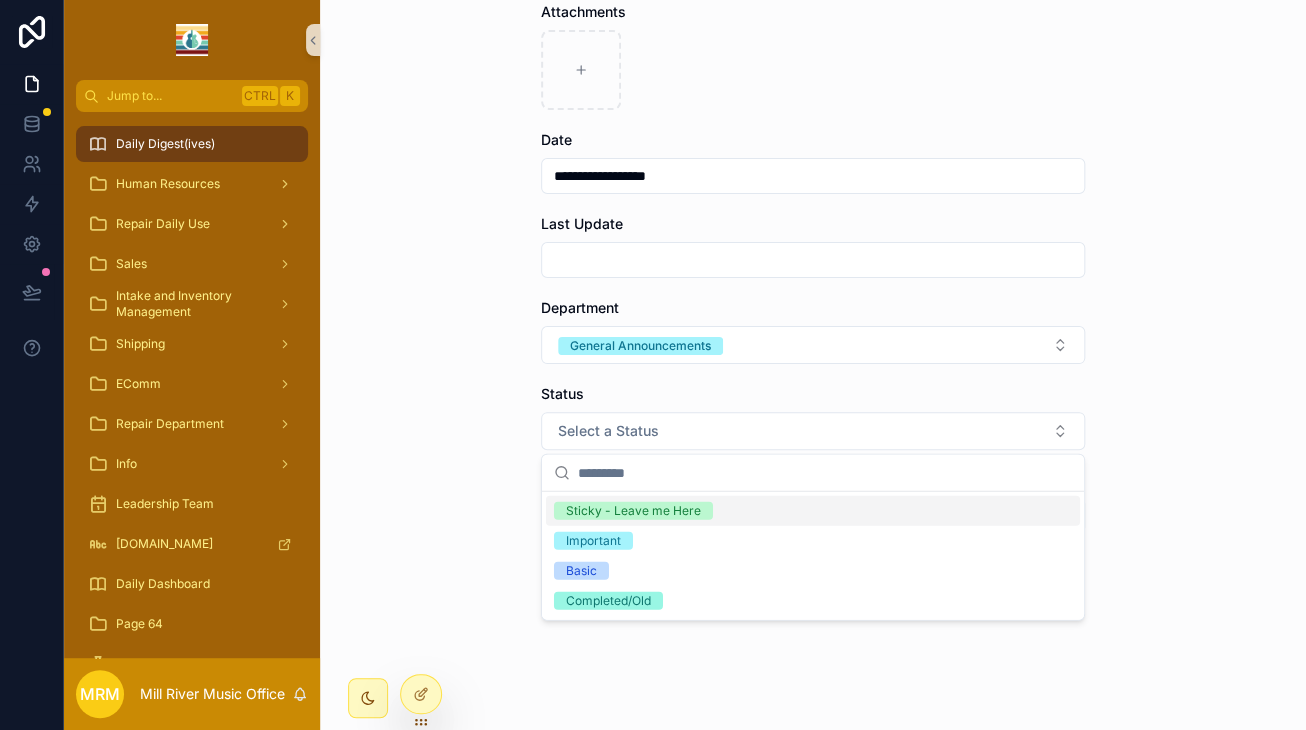 drag, startPoint x: 667, startPoint y: 535, endPoint x: 674, endPoint y: 514, distance: 22.135944 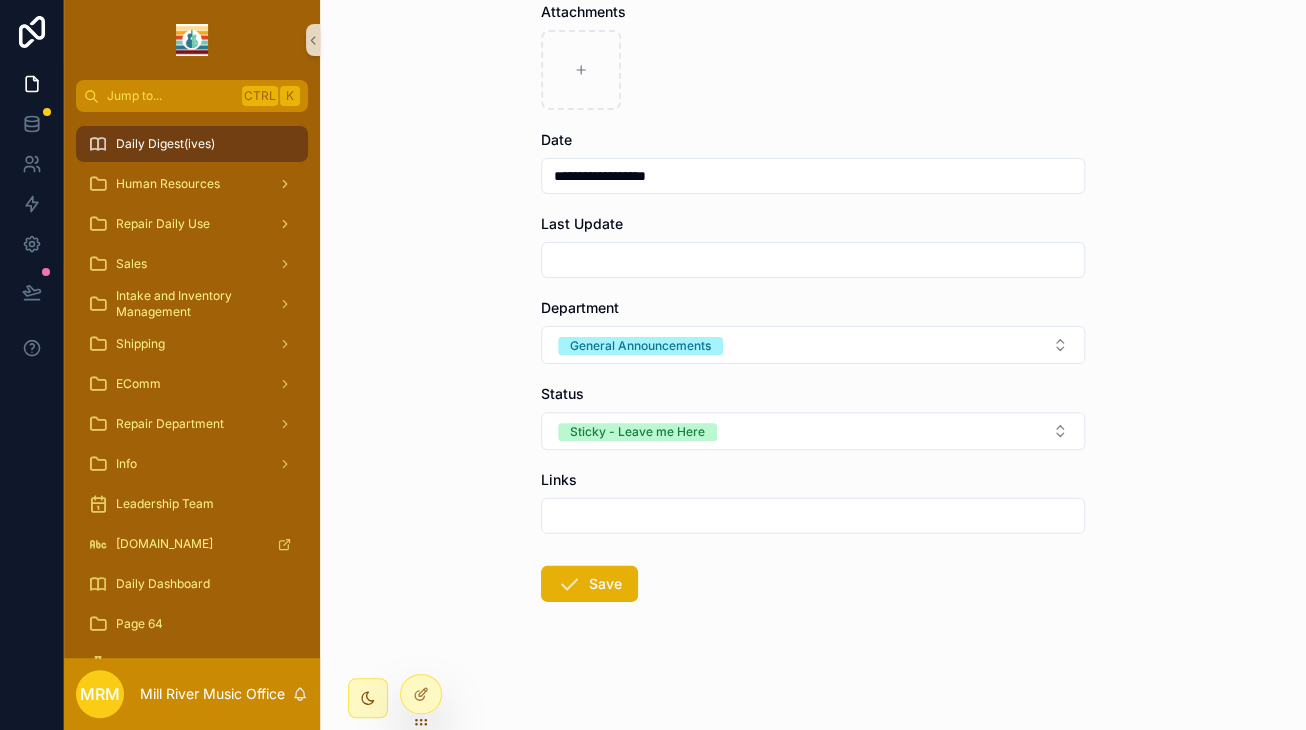 scroll, scrollTop: 2444, scrollLeft: 0, axis: vertical 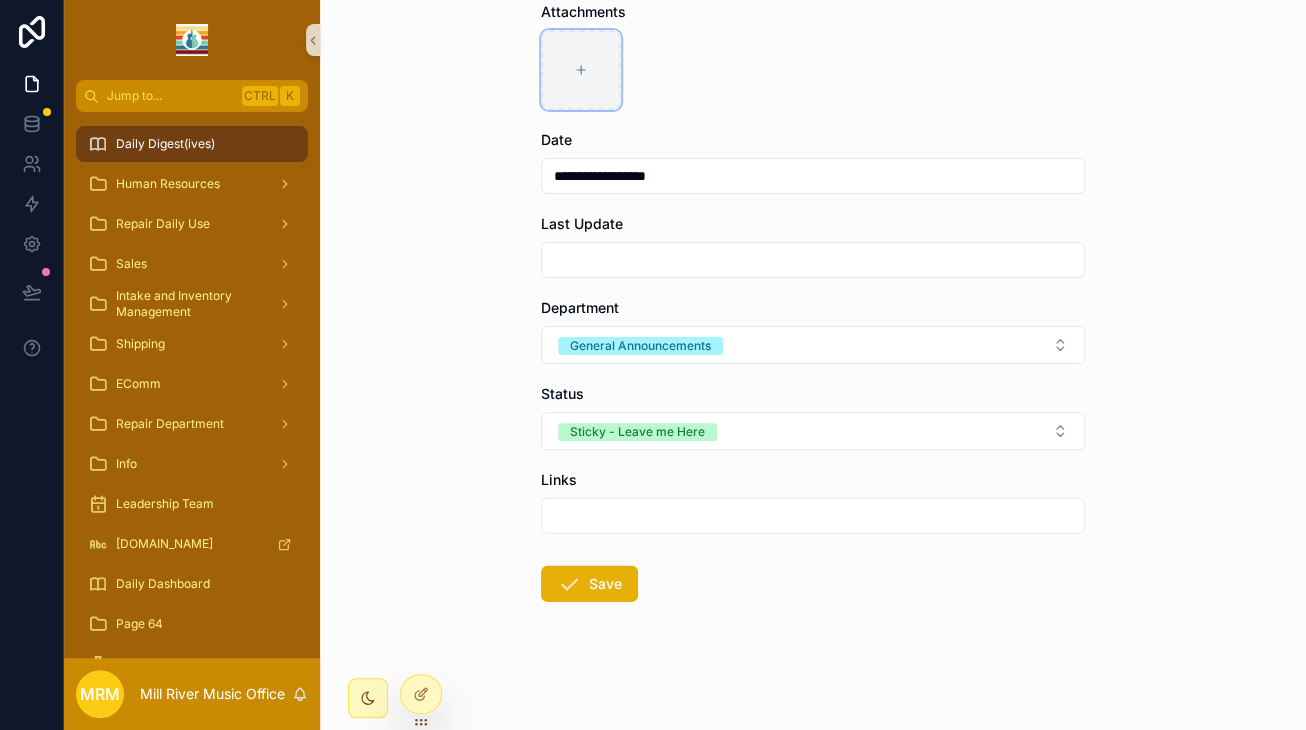 click at bounding box center (581, 70) 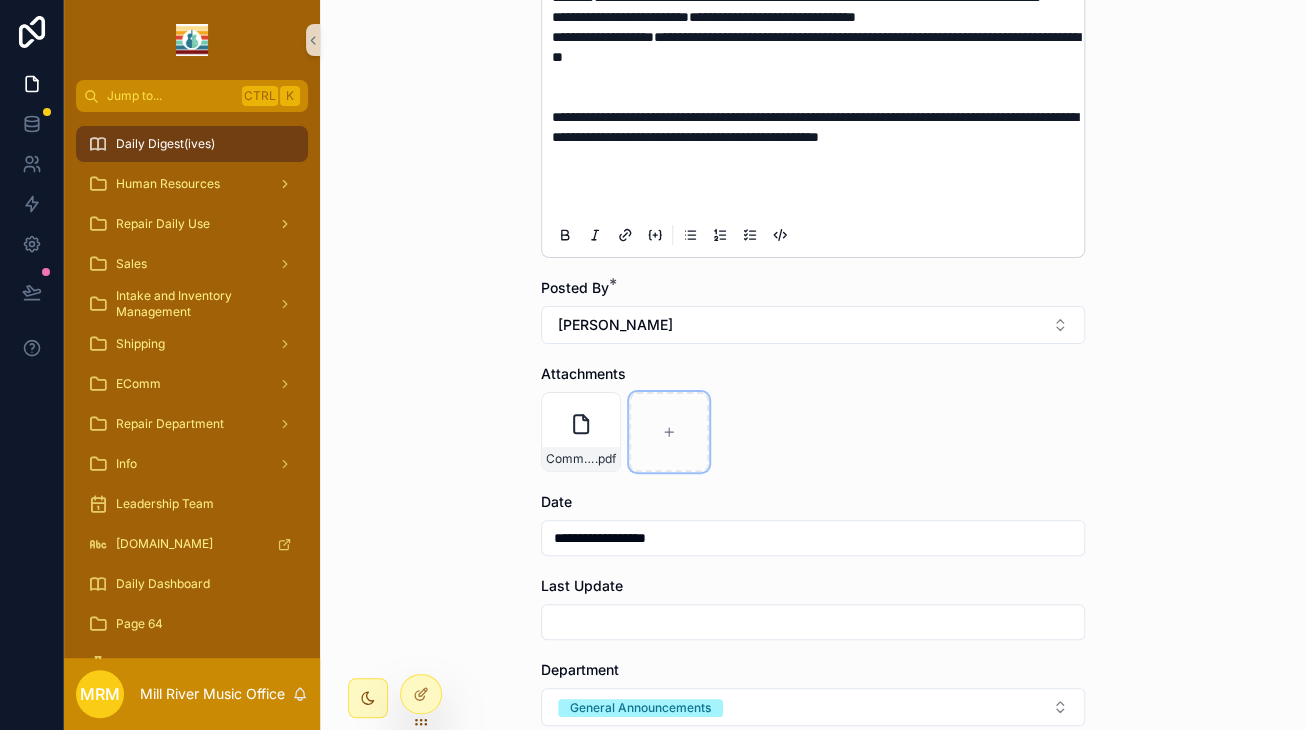 scroll, scrollTop: 2576, scrollLeft: 0, axis: vertical 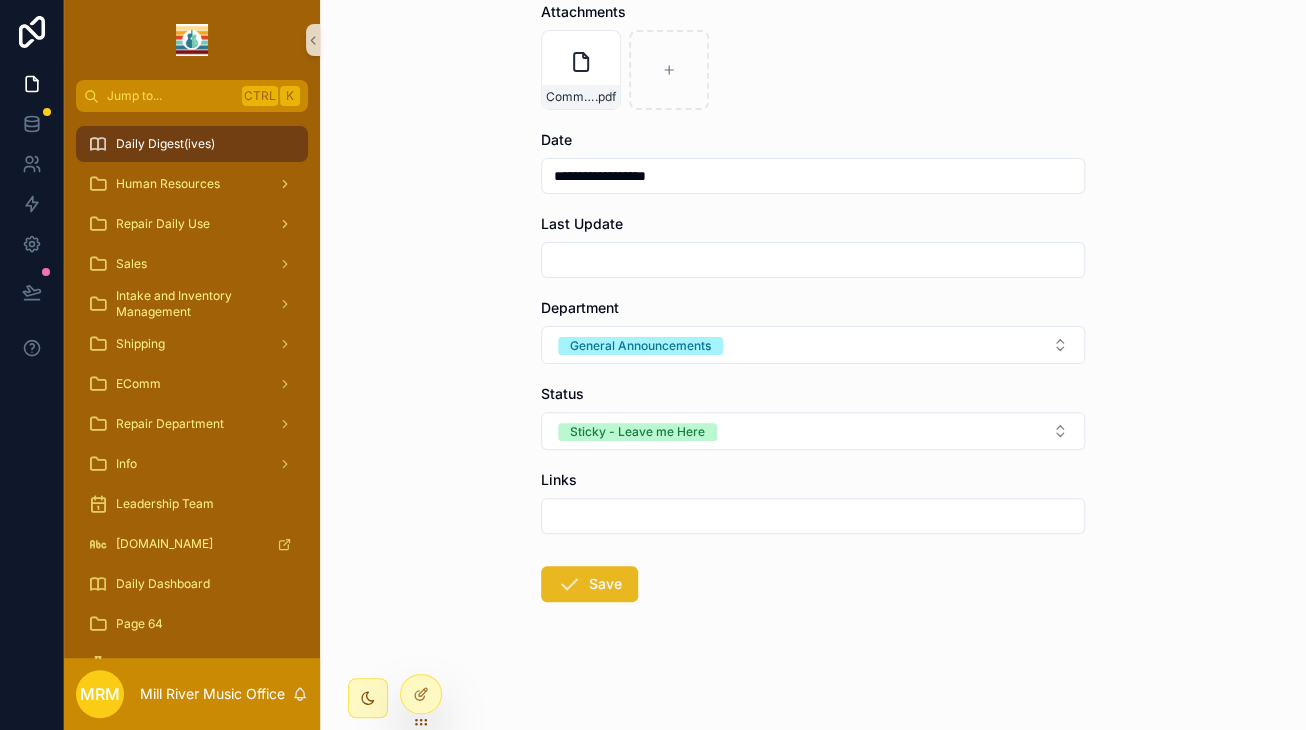 click on "Save" at bounding box center [589, 584] 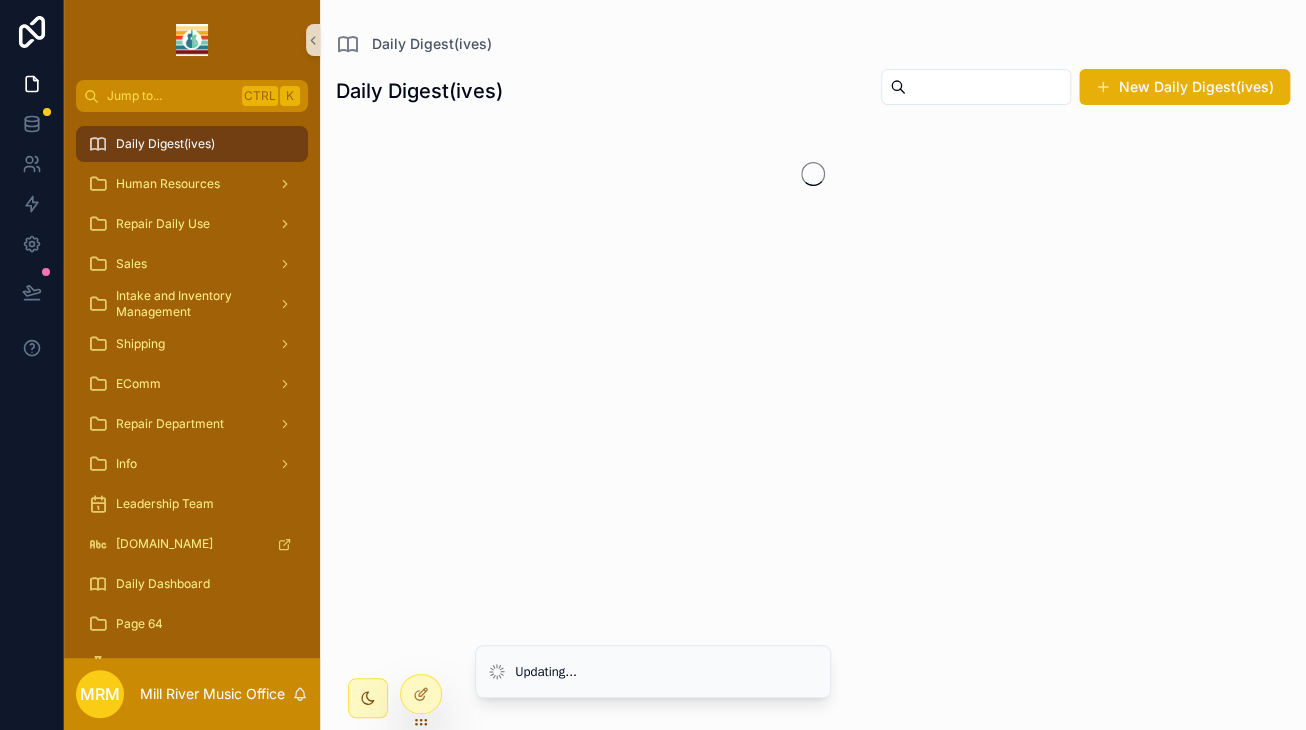 scroll, scrollTop: 0, scrollLeft: 0, axis: both 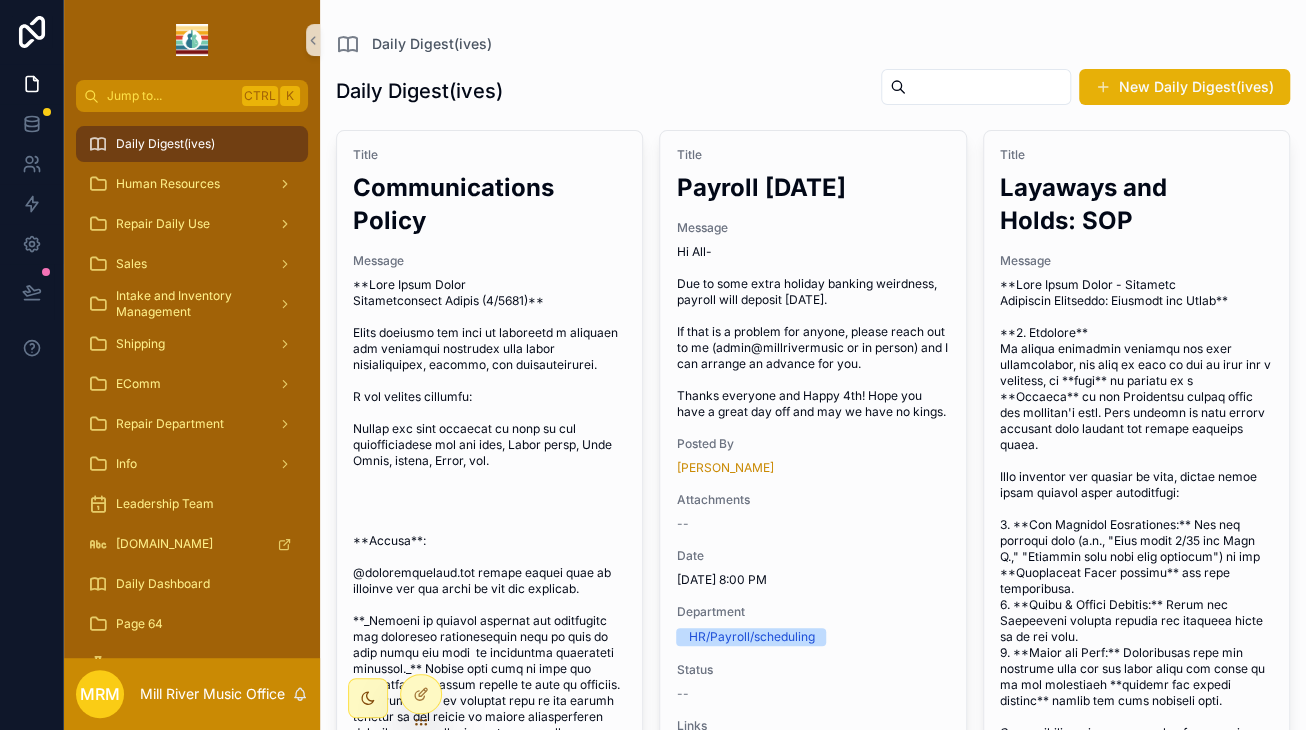 click on "Daily Digest(ives) Daily Digest(ives) New Daily Digest(ives) Title Communications Policy Message Posted By [PERSON_NAME] Attachments Communication-Policies-7_2025 .pdf Date [DATE] 12:00 AM Department General Announcements Status Sticky - Leave me Here Links -- Title Payroll [DATE] Message Hi All-
Due to some extra holiday banking weirdness, payroll will deposit [DATE].
If that is a problem for anyone, please reach out to me (admin@millrivermusic or in person) and I can arrange an advance for you.
Thanks everyone and Happy 4th! Hope you have a great day off and may we have no kings.
Posted By [PERSON_NAME] Attachments -- Date [DATE] 8:00 PM Department HR/Payroll/scheduling Status -- Links -- Title Layaways and Holds: SOP Message Posted By [PERSON_NAME] Attachments Layaways-and-Holds .pdf Date [DATE] 7:00 PM Department Retail Ops Status Important Links -- Title Zildjian Cymbals Message Posted By [PERSON_NAME] [PERSON_NAME] Attachments -- Date [DATE] 12:00 AM Department Retail Ops Status Basic --" at bounding box center [813, 20139] 